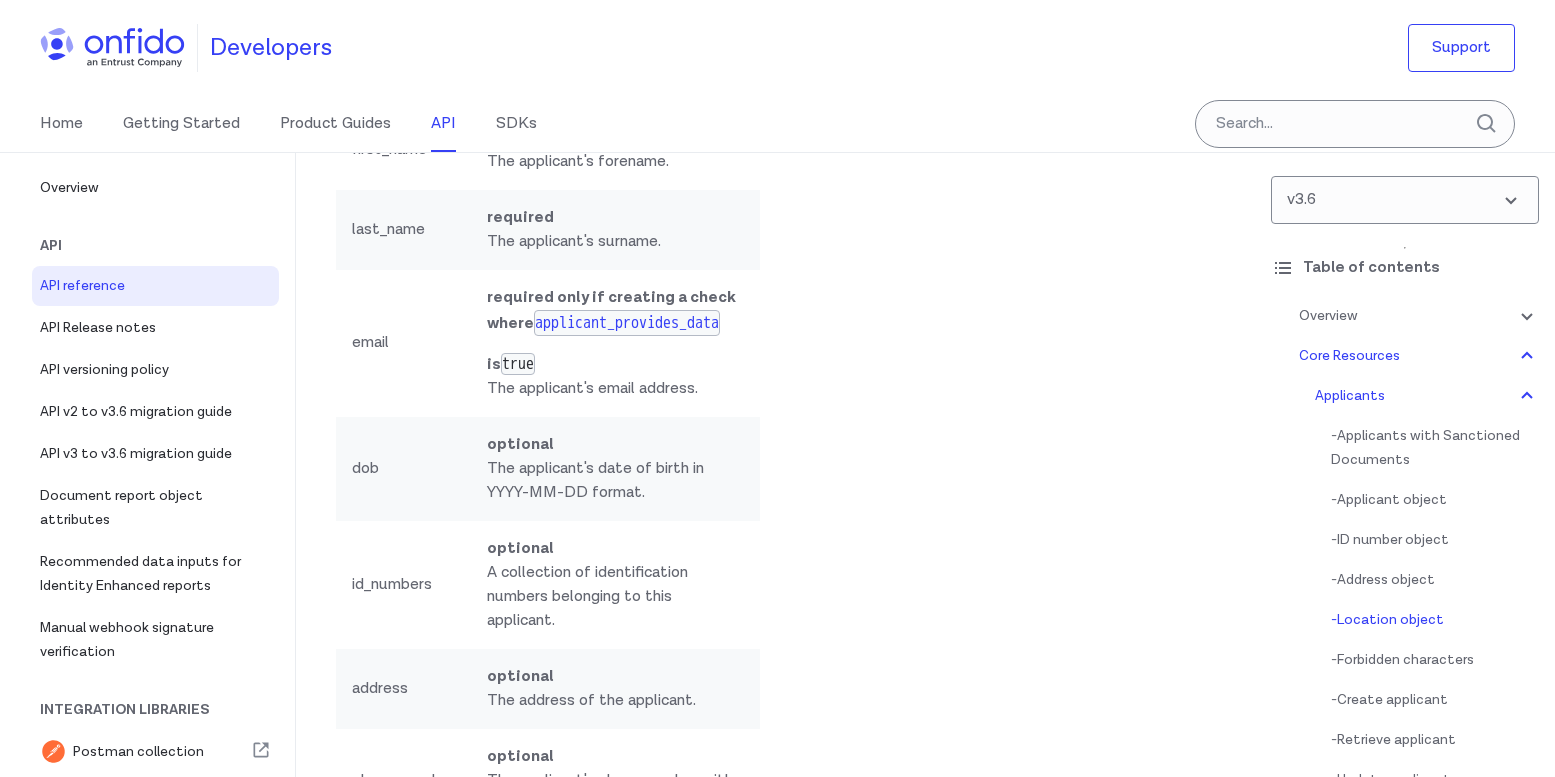 scroll, scrollTop: 24626, scrollLeft: 0, axis: vertical 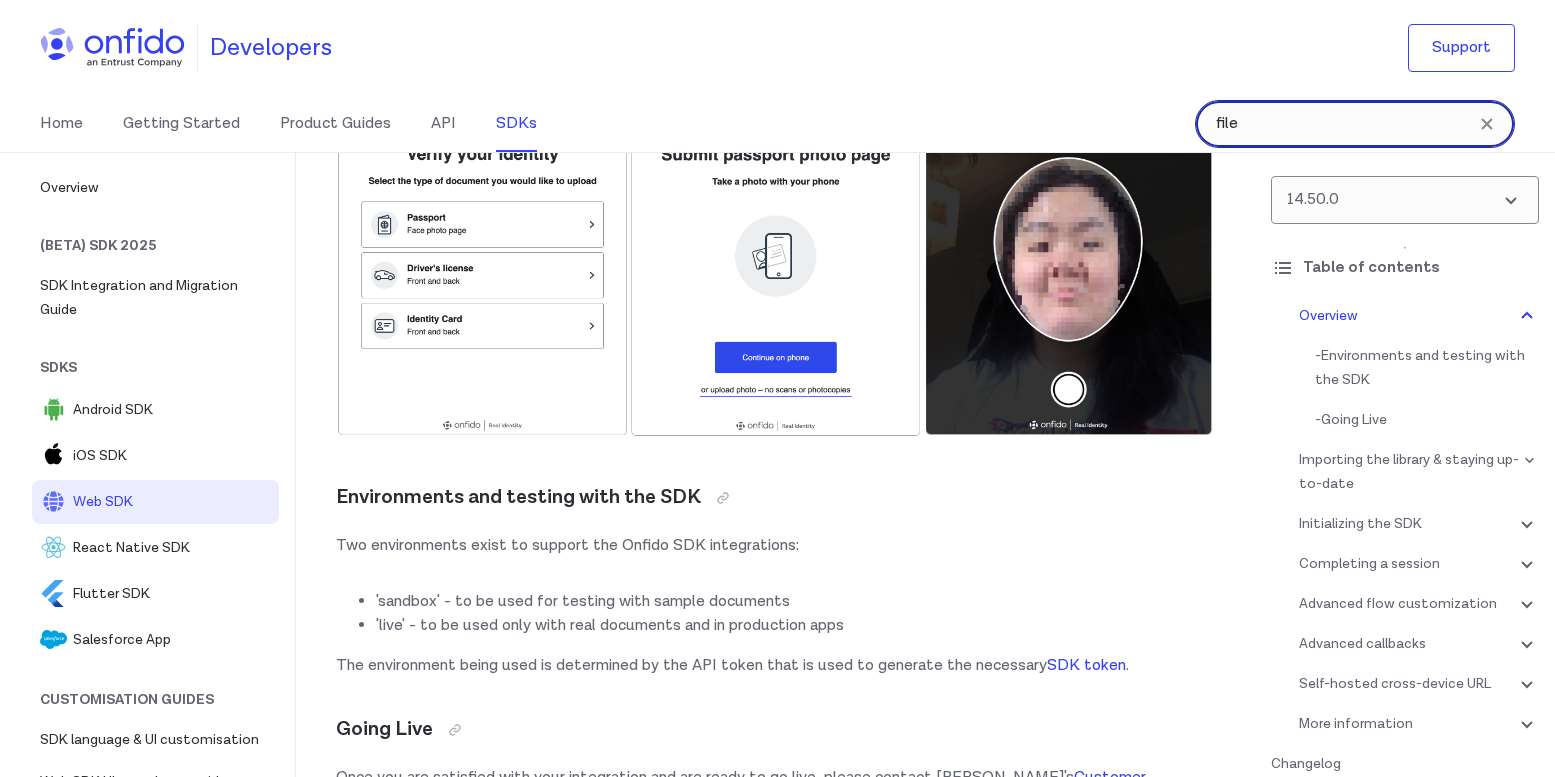 click on "file" at bounding box center [1355, 124] 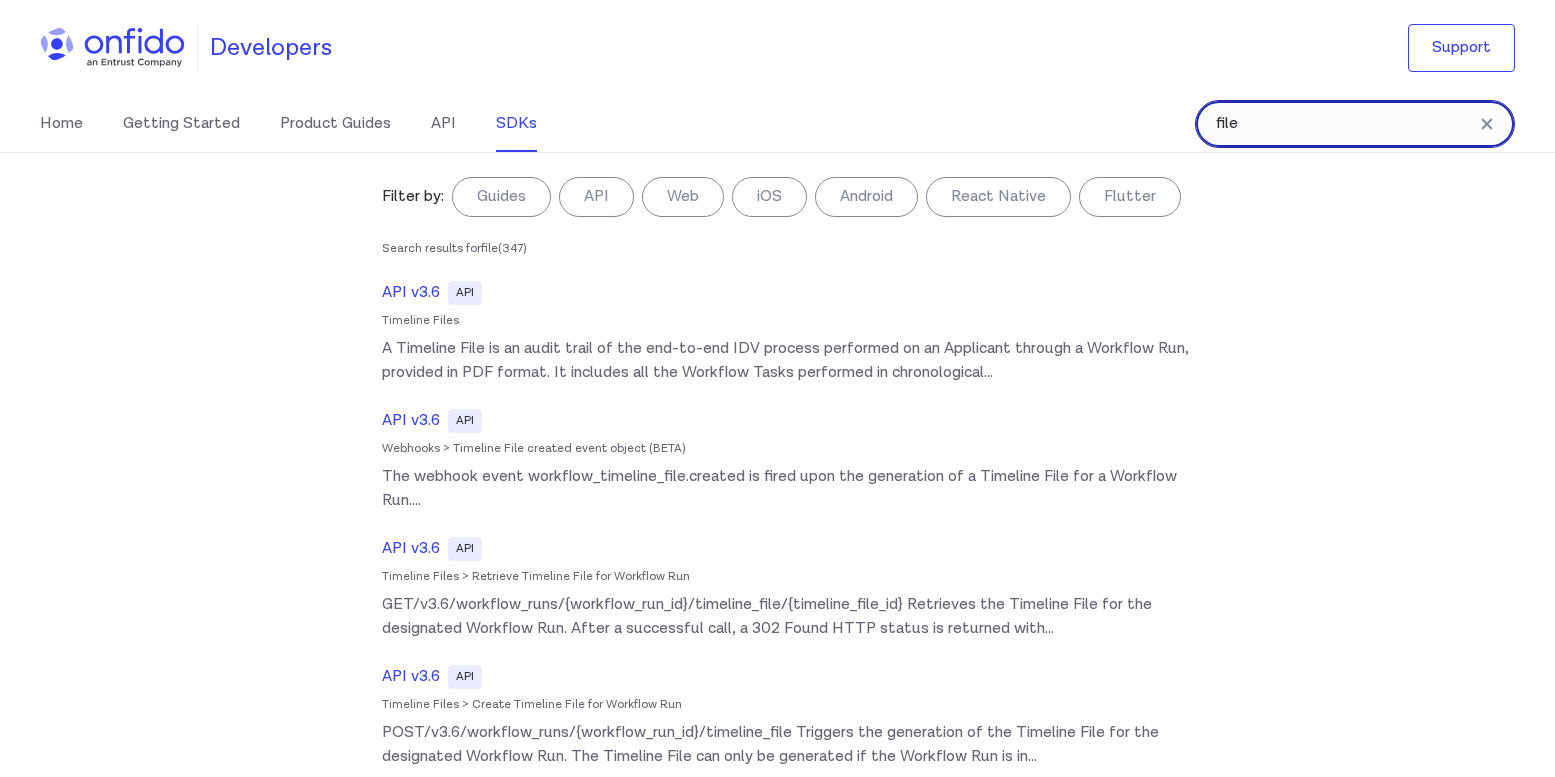click on "file" at bounding box center [1355, 124] 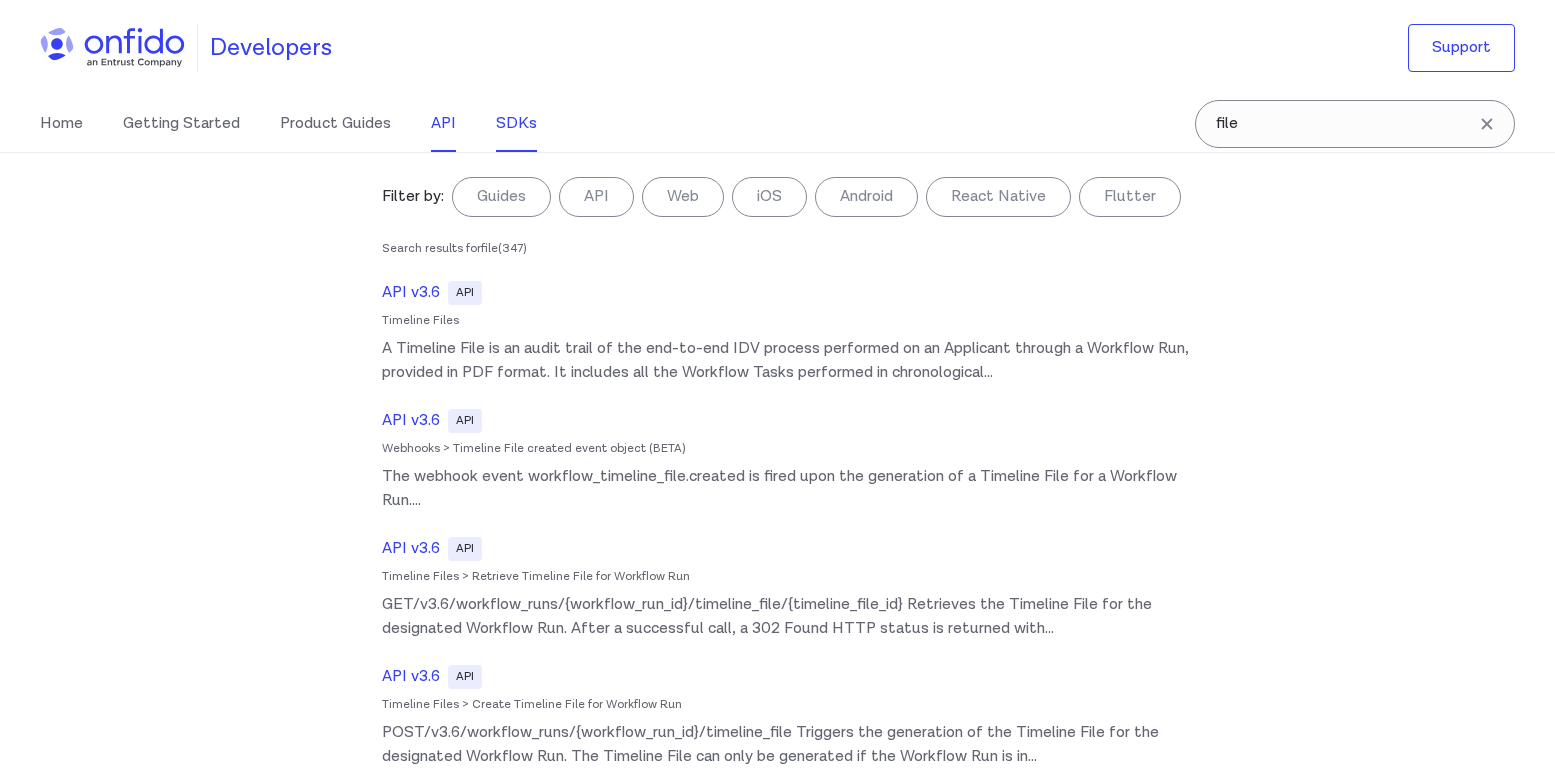 click on "API" at bounding box center [443, 124] 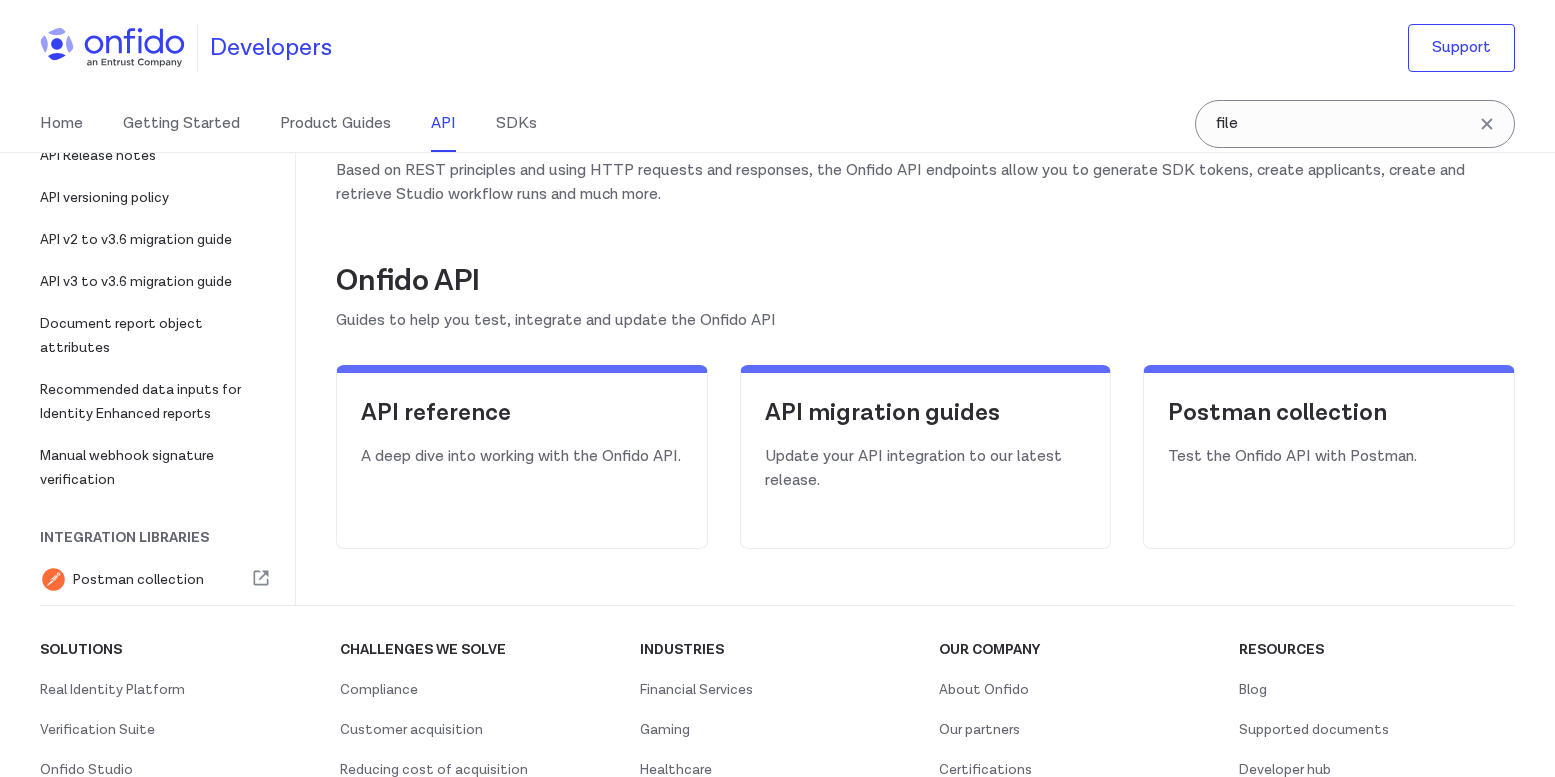 scroll, scrollTop: 187, scrollLeft: 0, axis: vertical 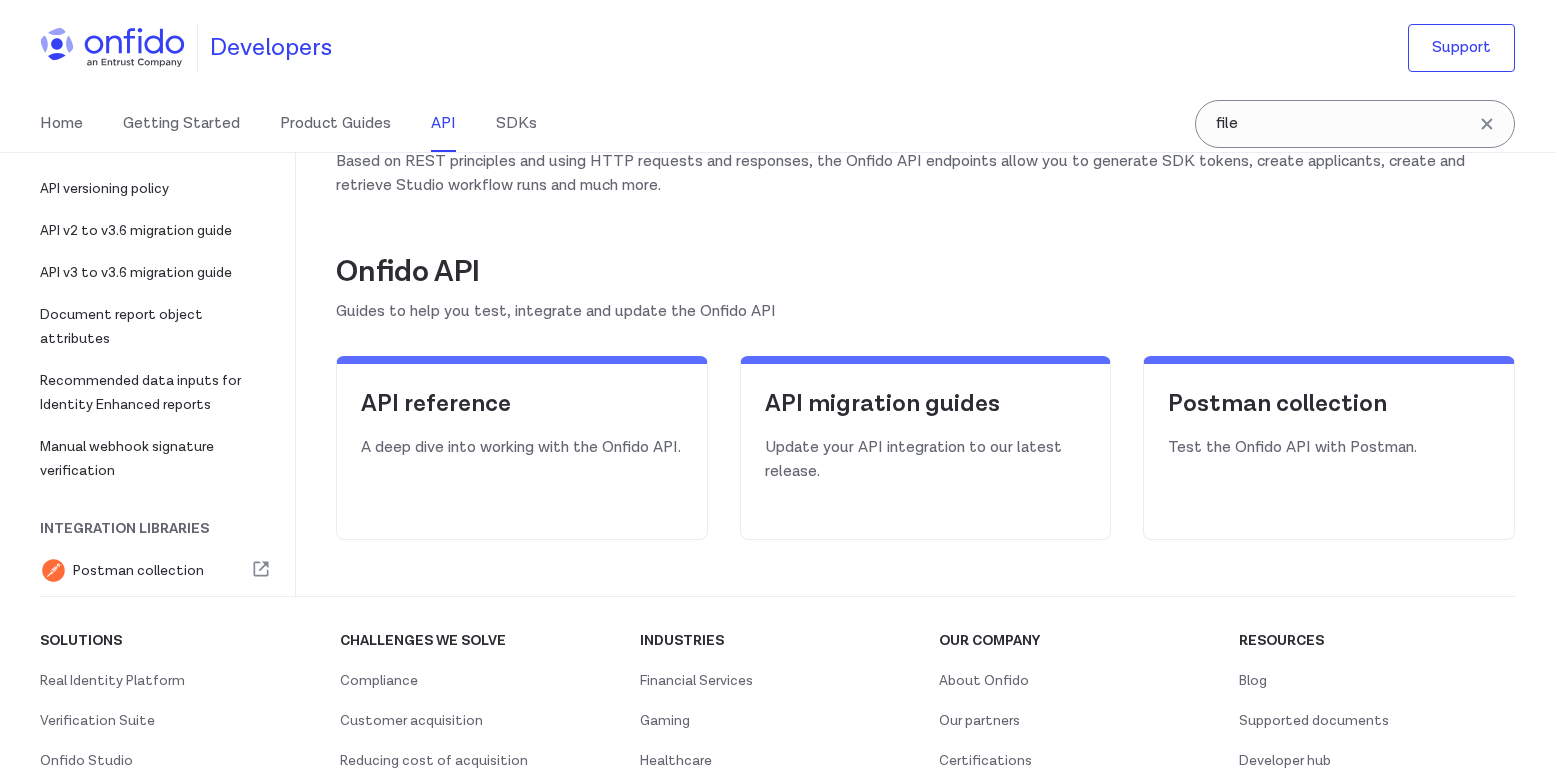 click on "A deep dive into working with the Onfido API." at bounding box center (522, 448) 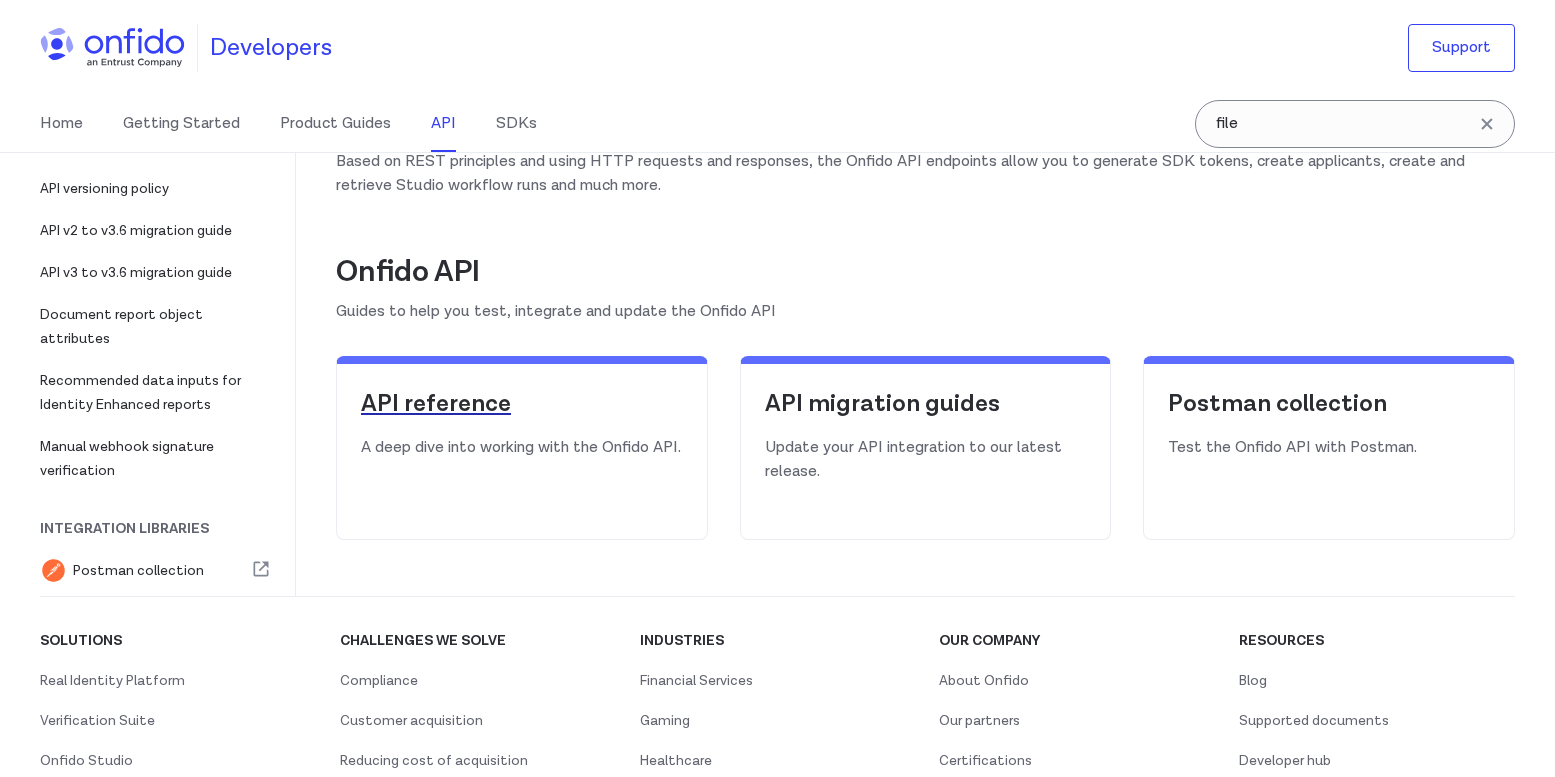 click on "API reference" at bounding box center (522, 404) 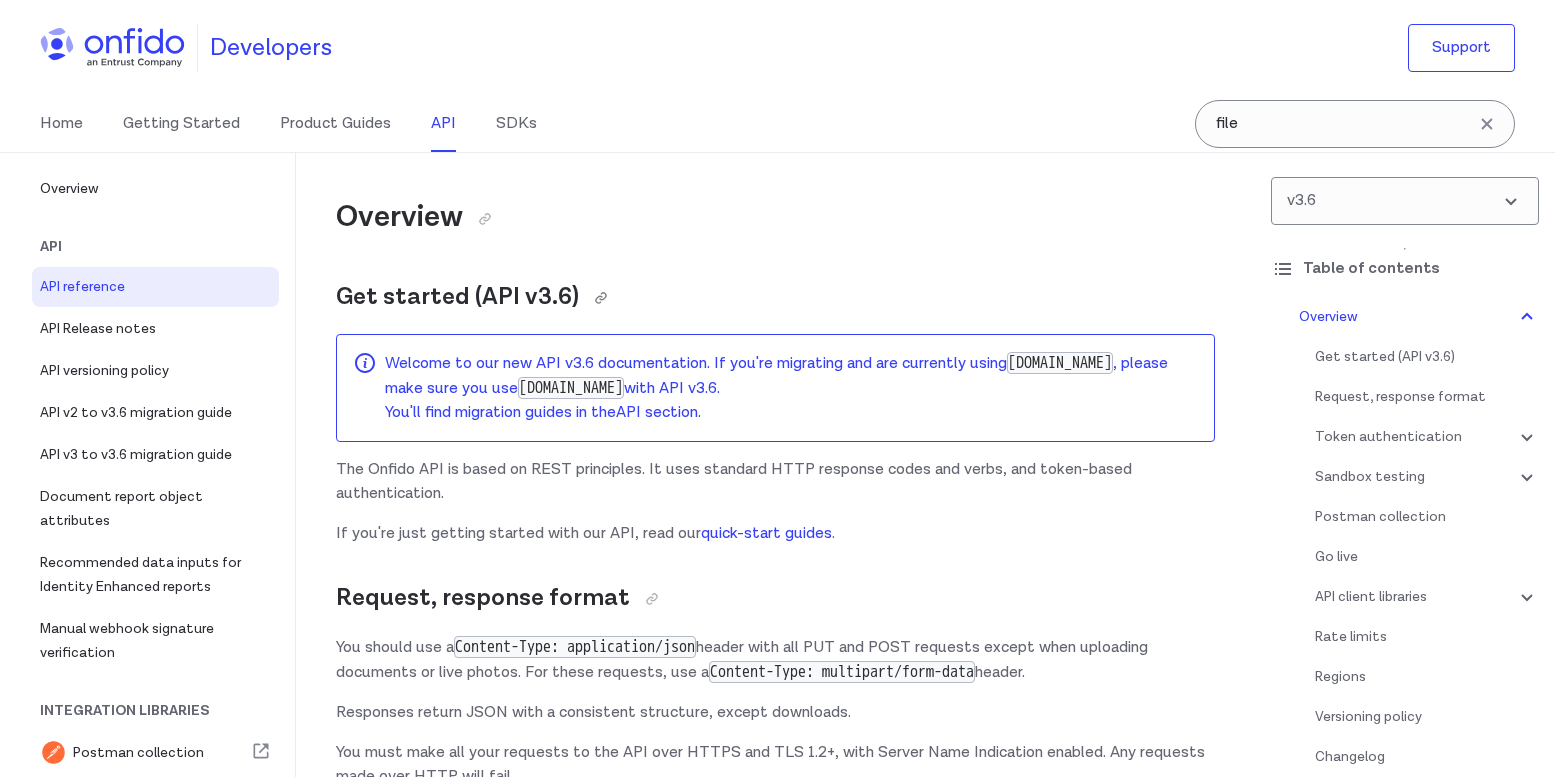 scroll, scrollTop: 32402, scrollLeft: 0, axis: vertical 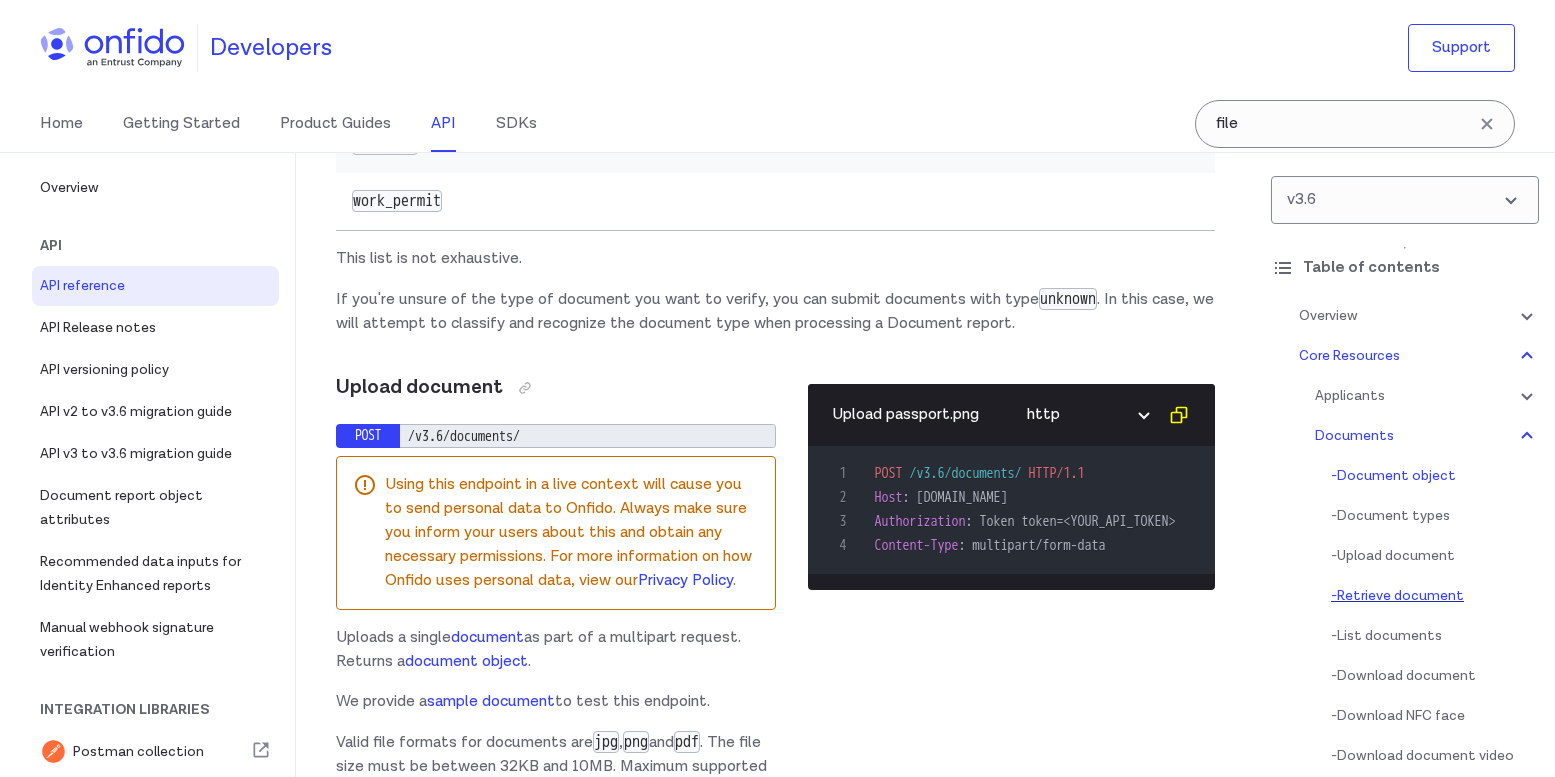 click on "-  Retrieve document" at bounding box center (1435, 596) 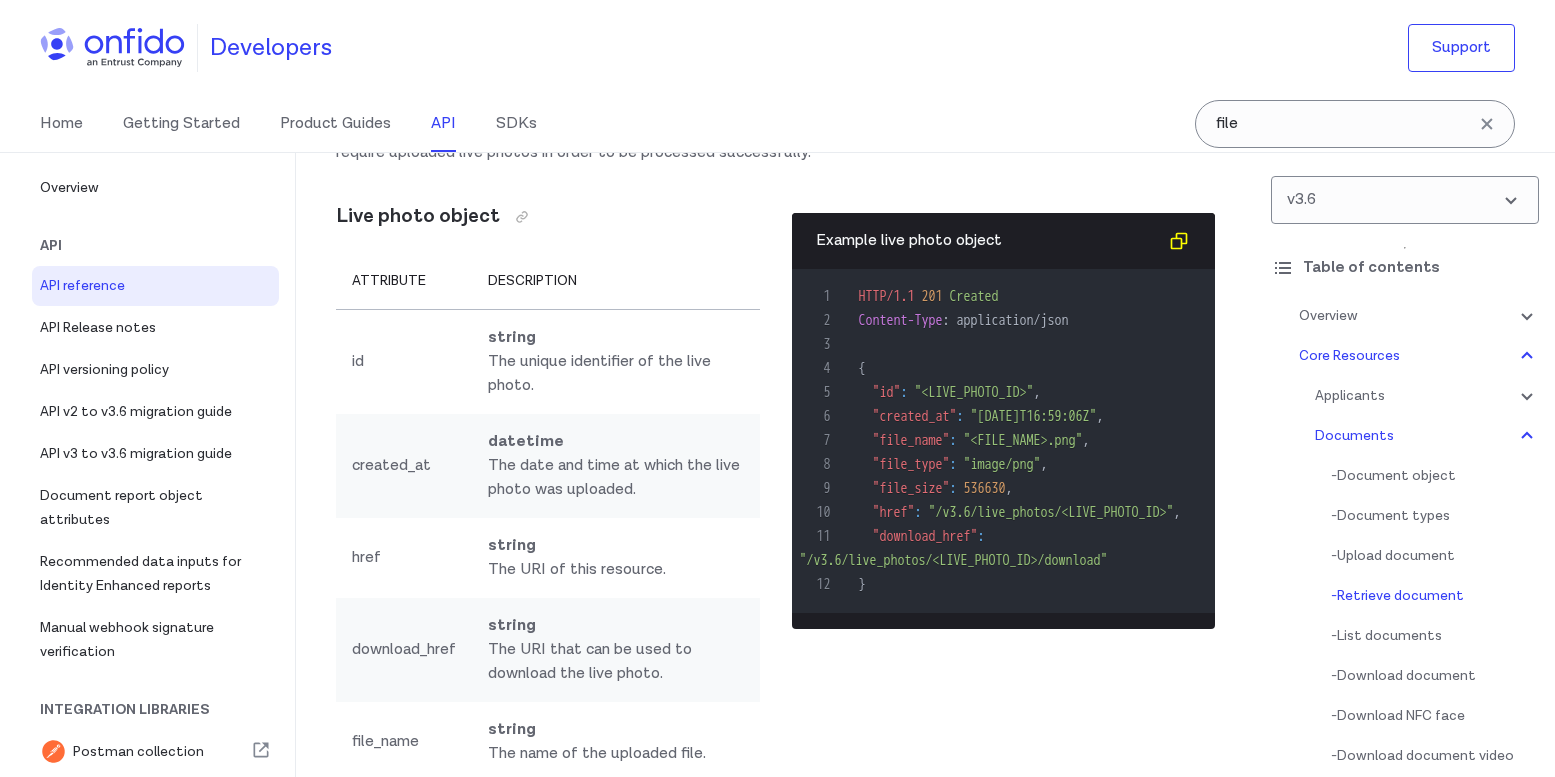 click on "ruby python php javascript java http bash" at bounding box center (1087, -1196) 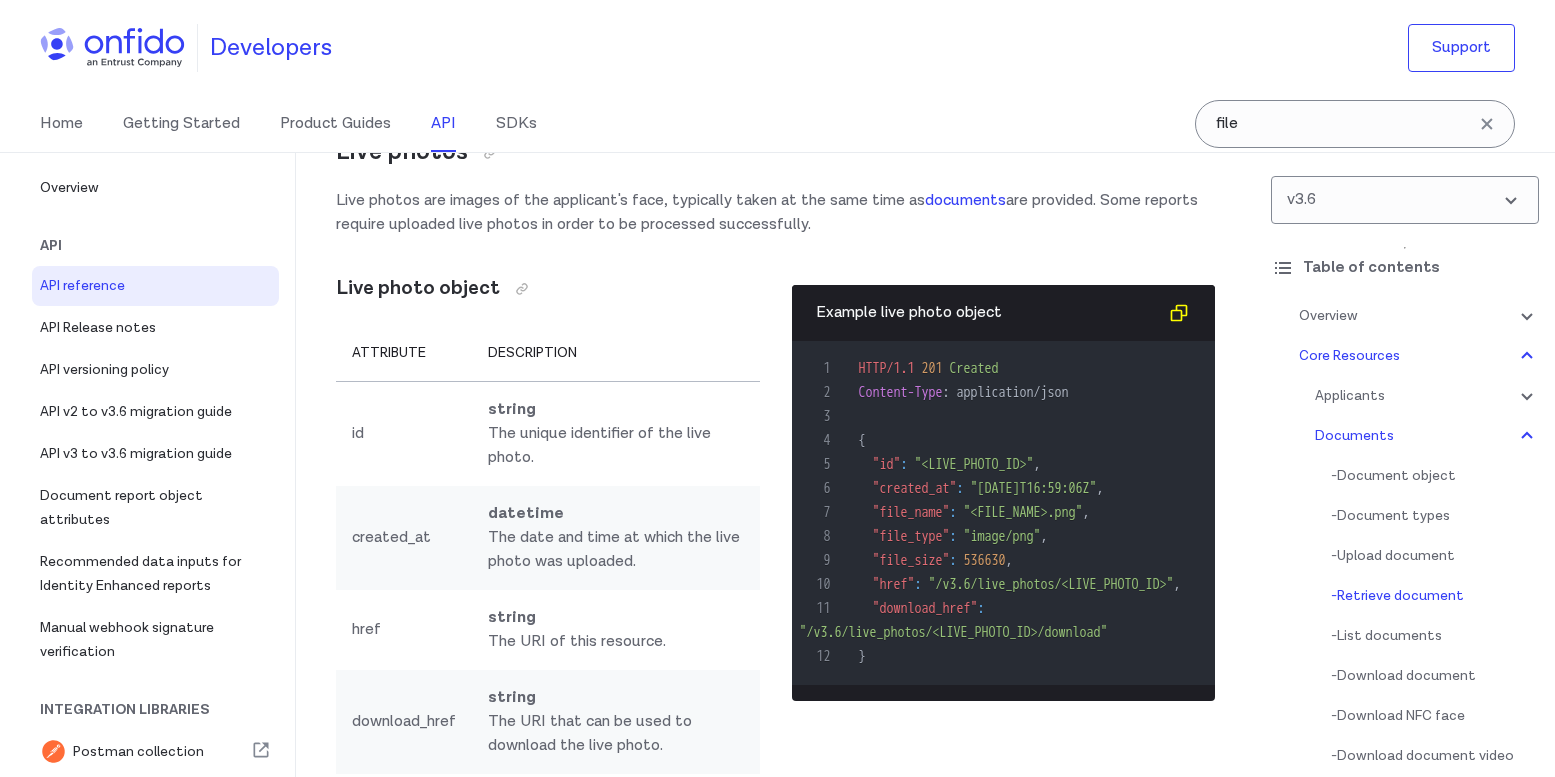 scroll, scrollTop: 37365, scrollLeft: 0, axis: vertical 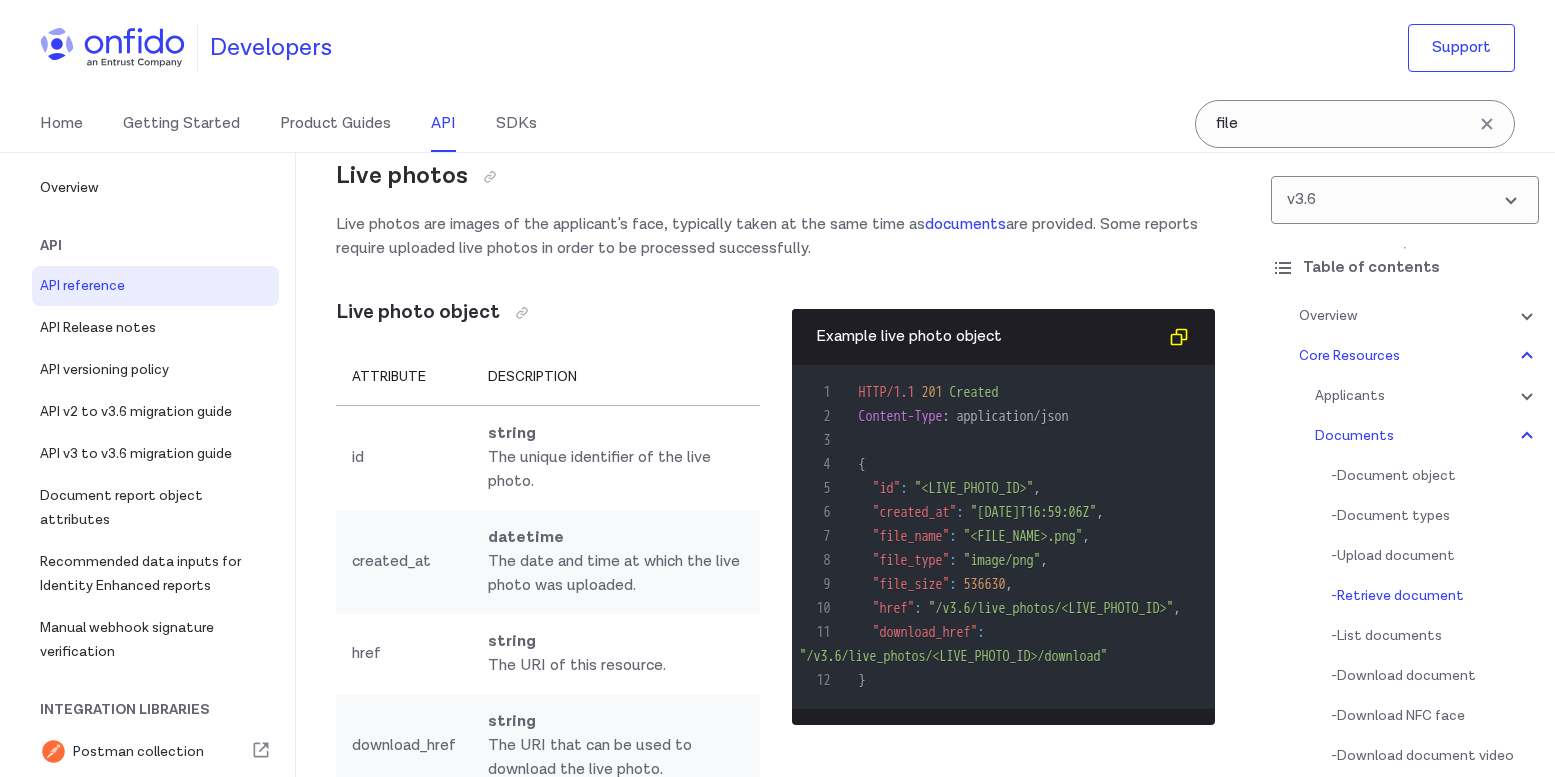 click on "List documents" at bounding box center [548, -1128] 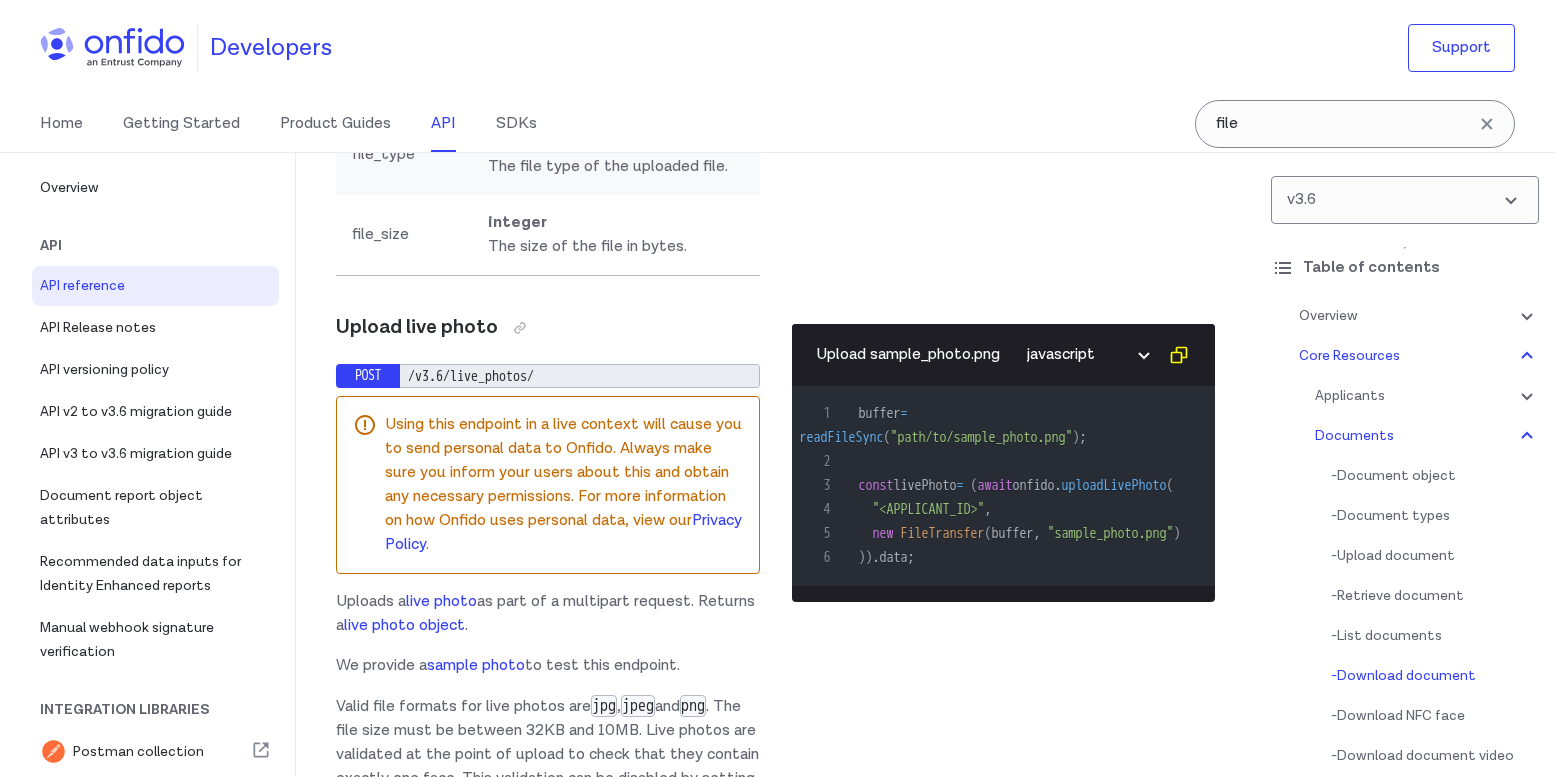 scroll, scrollTop: 38135, scrollLeft: 0, axis: vertical 